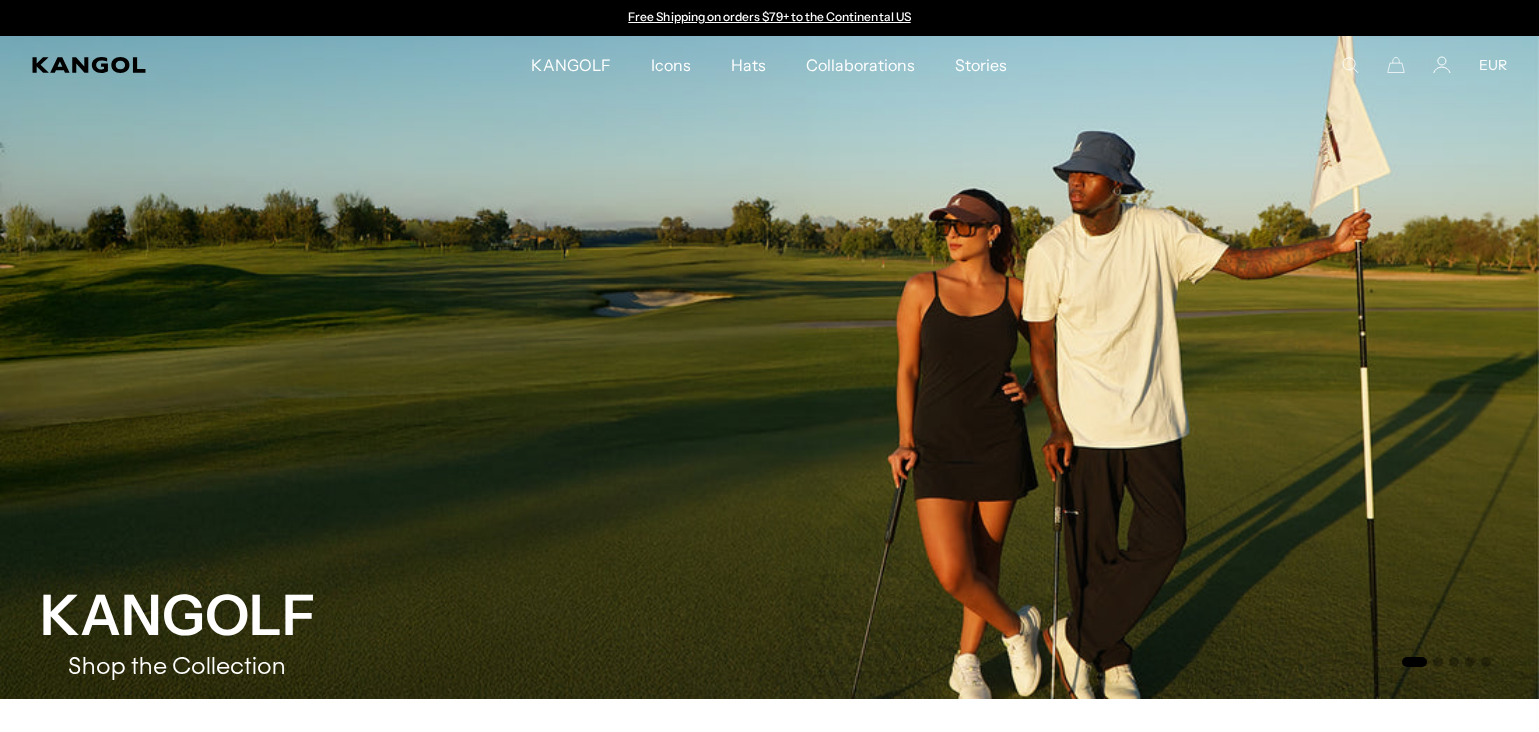 scroll, scrollTop: 0, scrollLeft: 0, axis: both 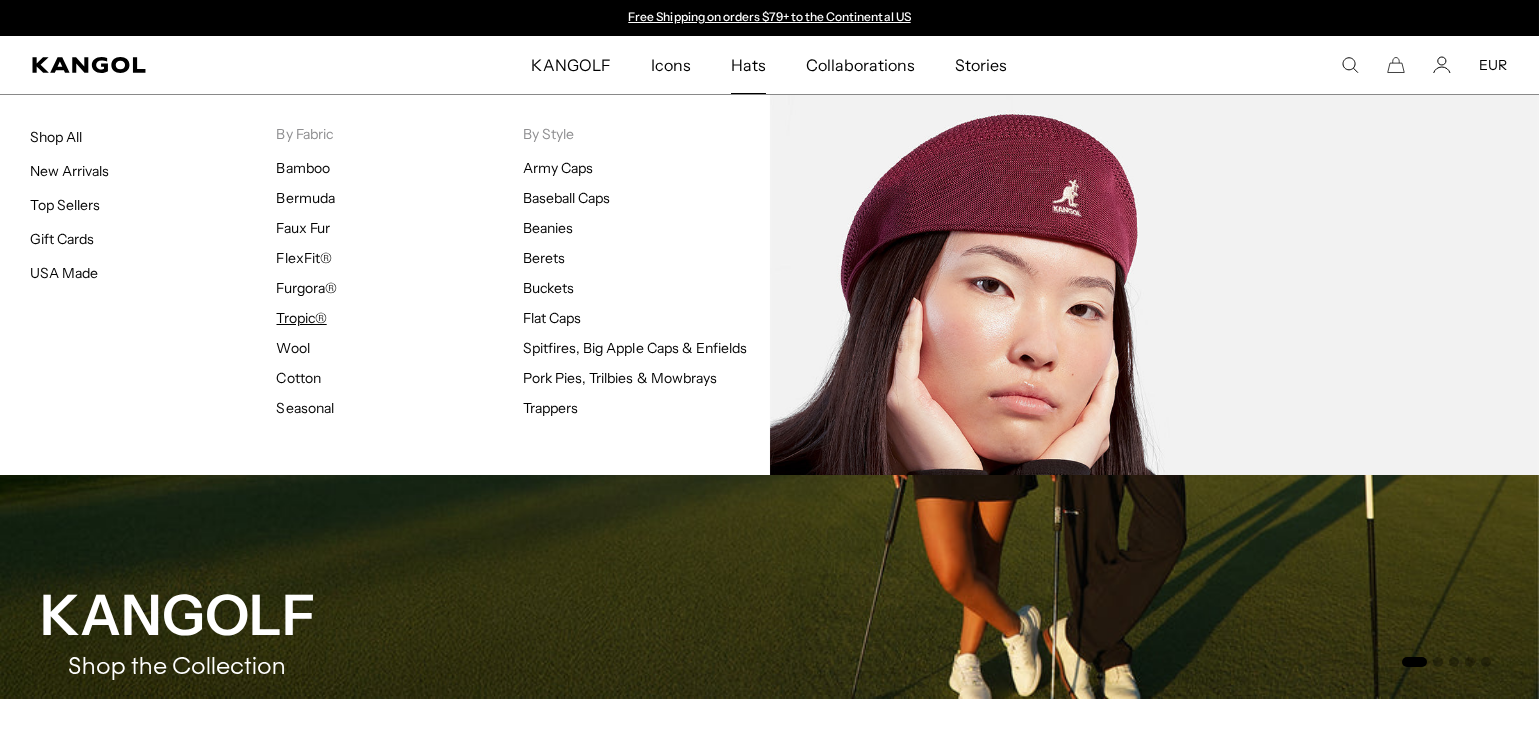 click on "Tropic®" at bounding box center [302, 318] 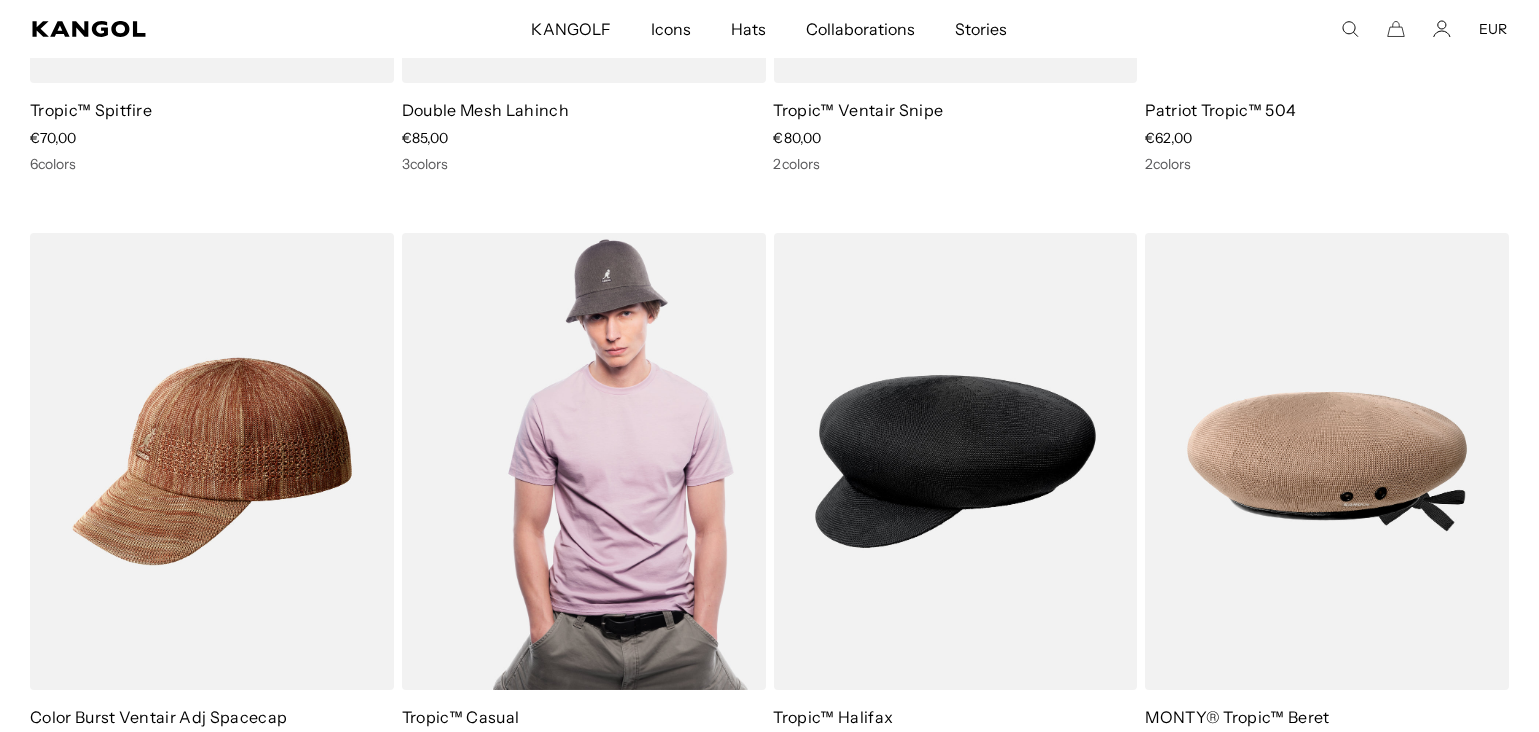 scroll, scrollTop: 1300, scrollLeft: 0, axis: vertical 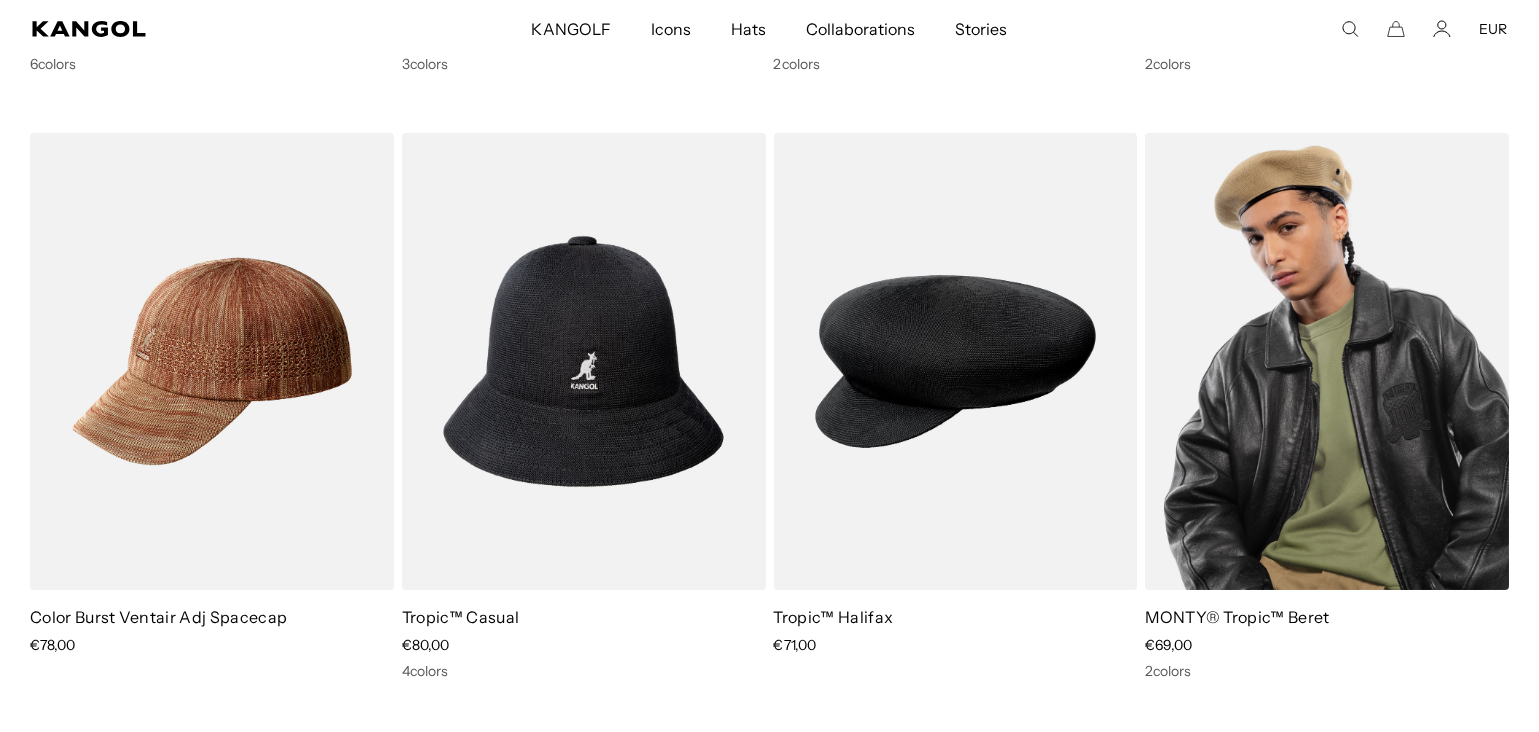click at bounding box center (1327, 361) 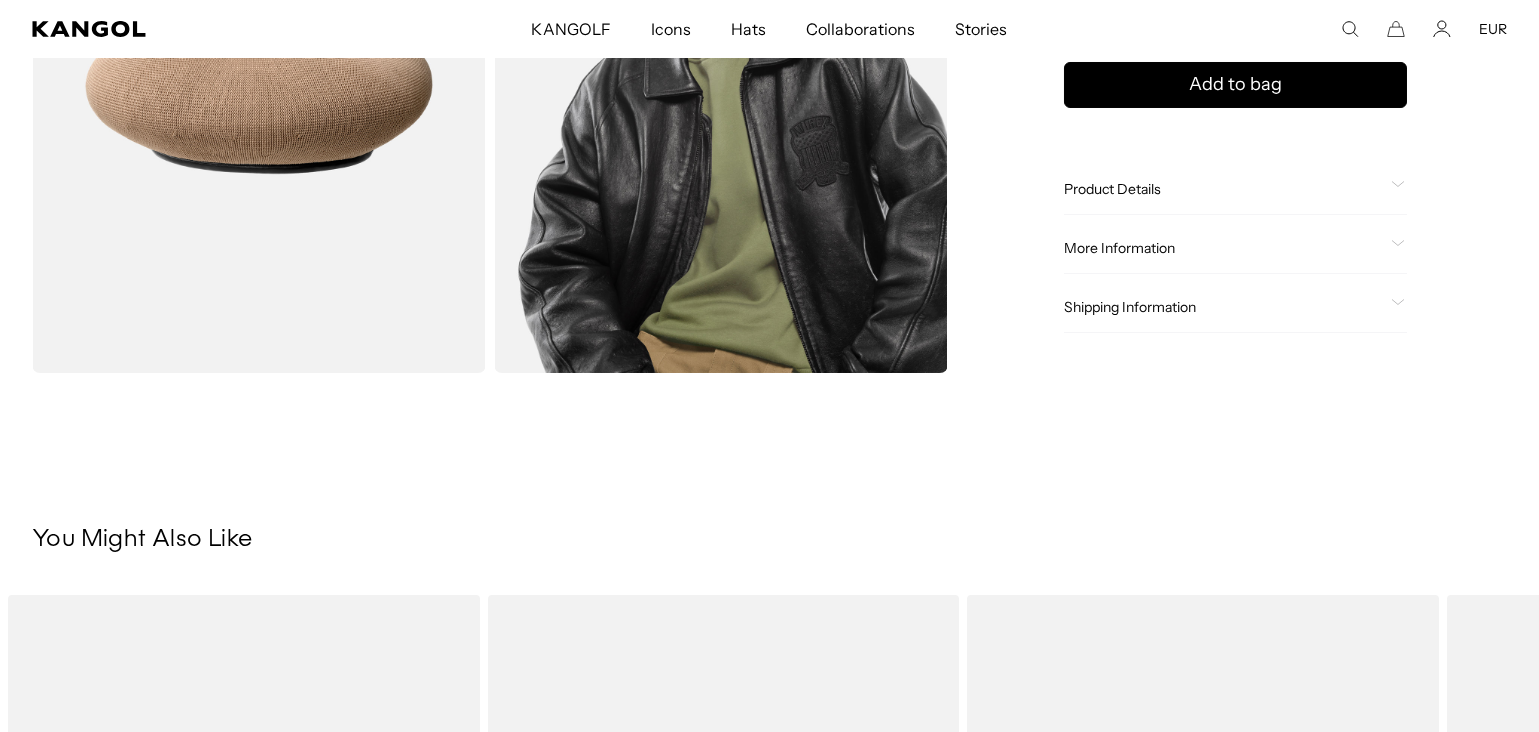 scroll, scrollTop: 300, scrollLeft: 0, axis: vertical 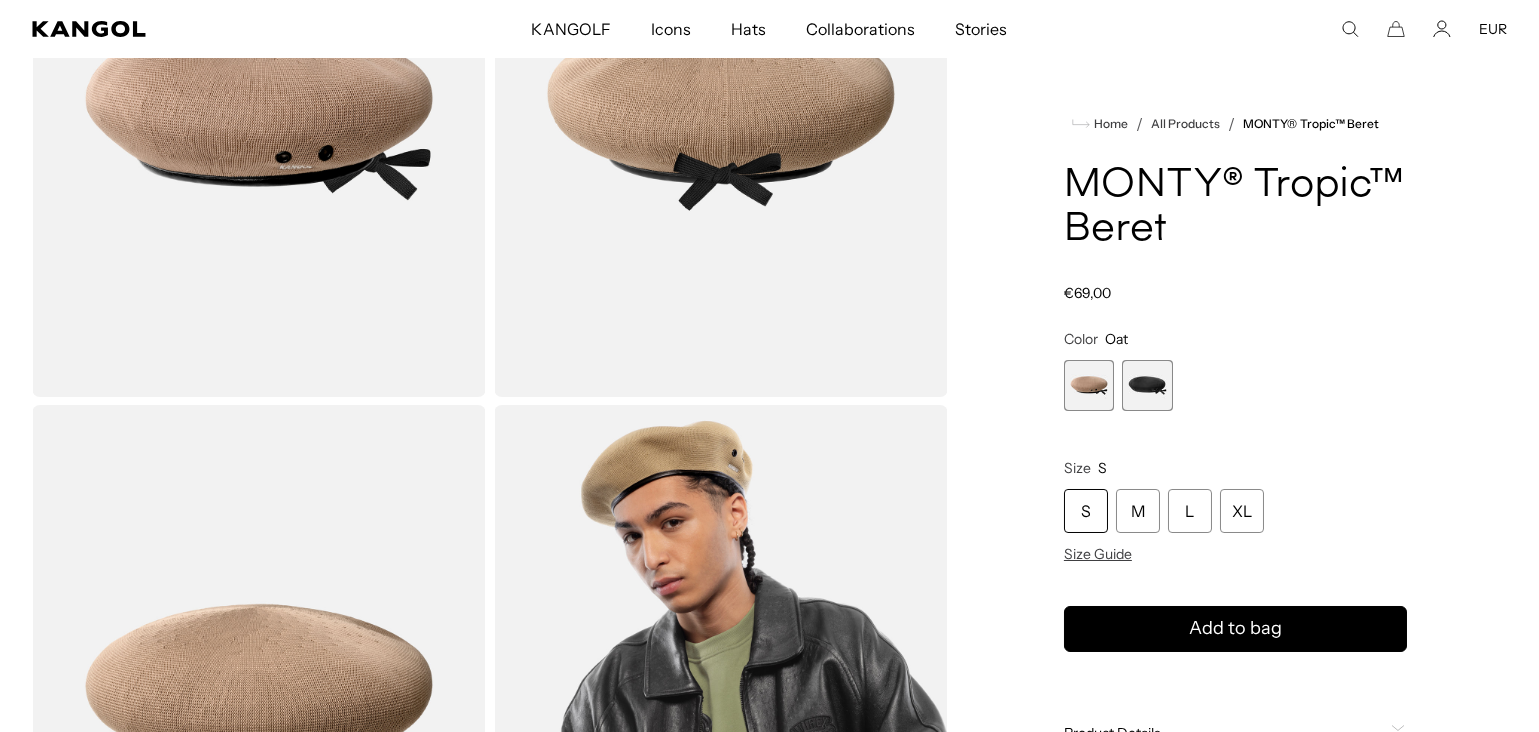click at bounding box center (1147, 385) 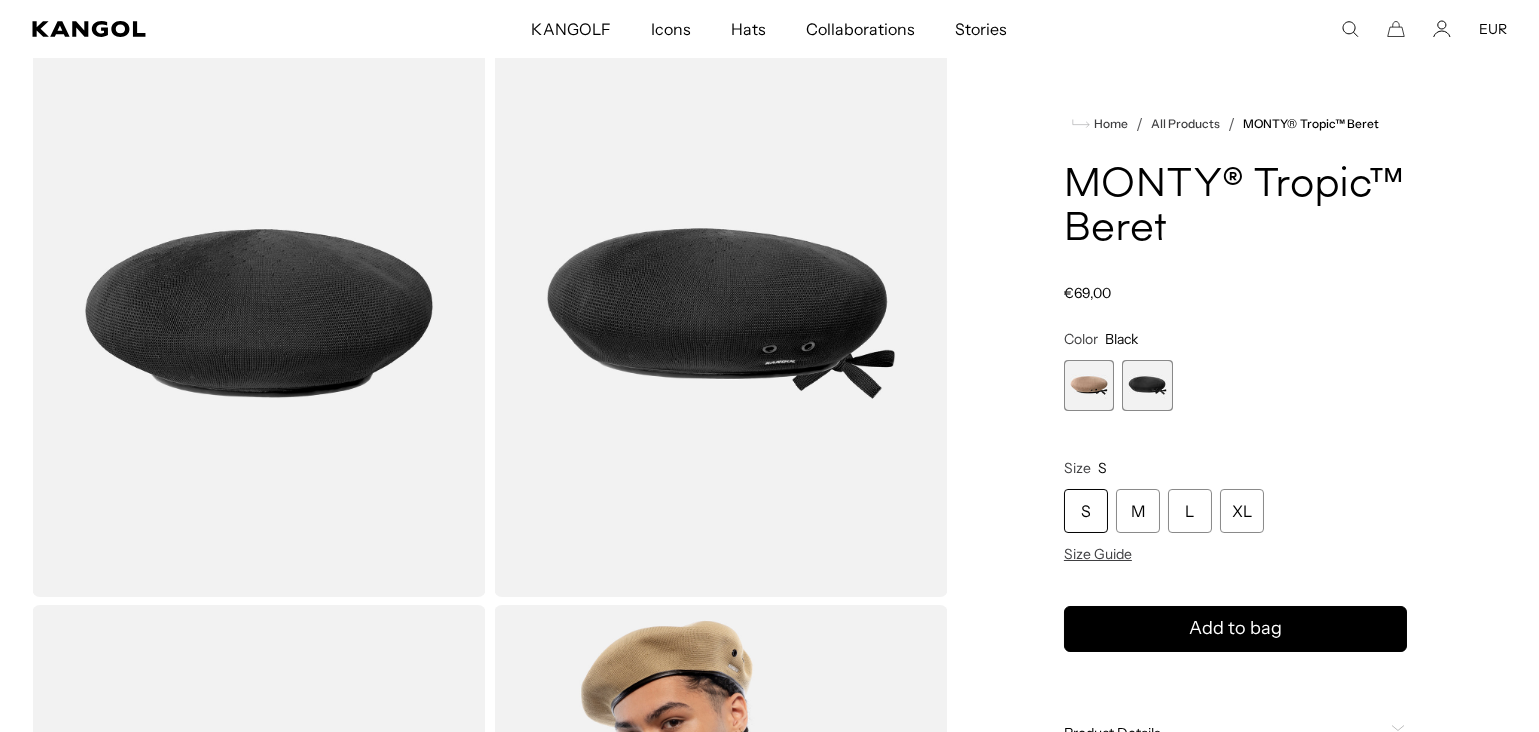 scroll, scrollTop: 0, scrollLeft: 0, axis: both 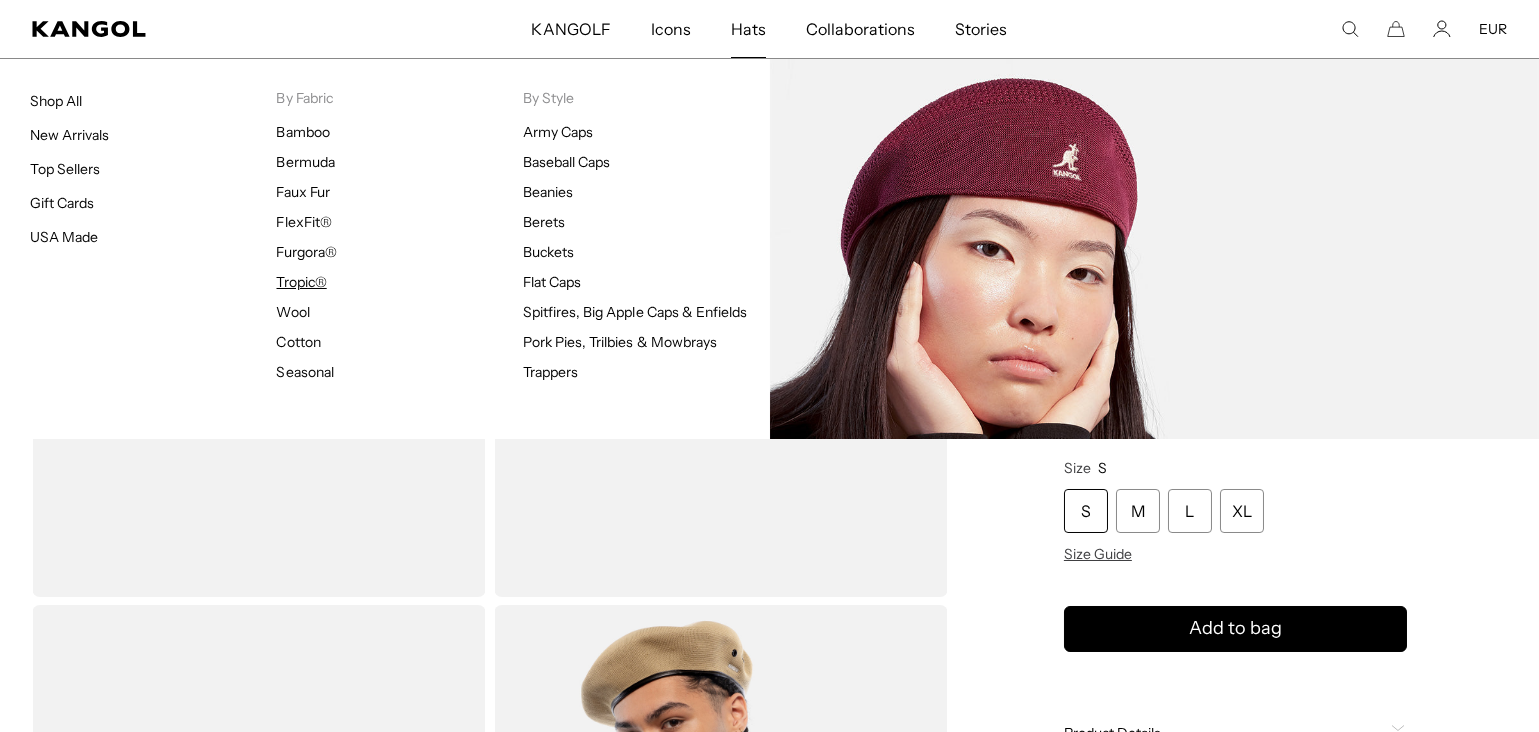 click on "Tropic®" at bounding box center (302, 282) 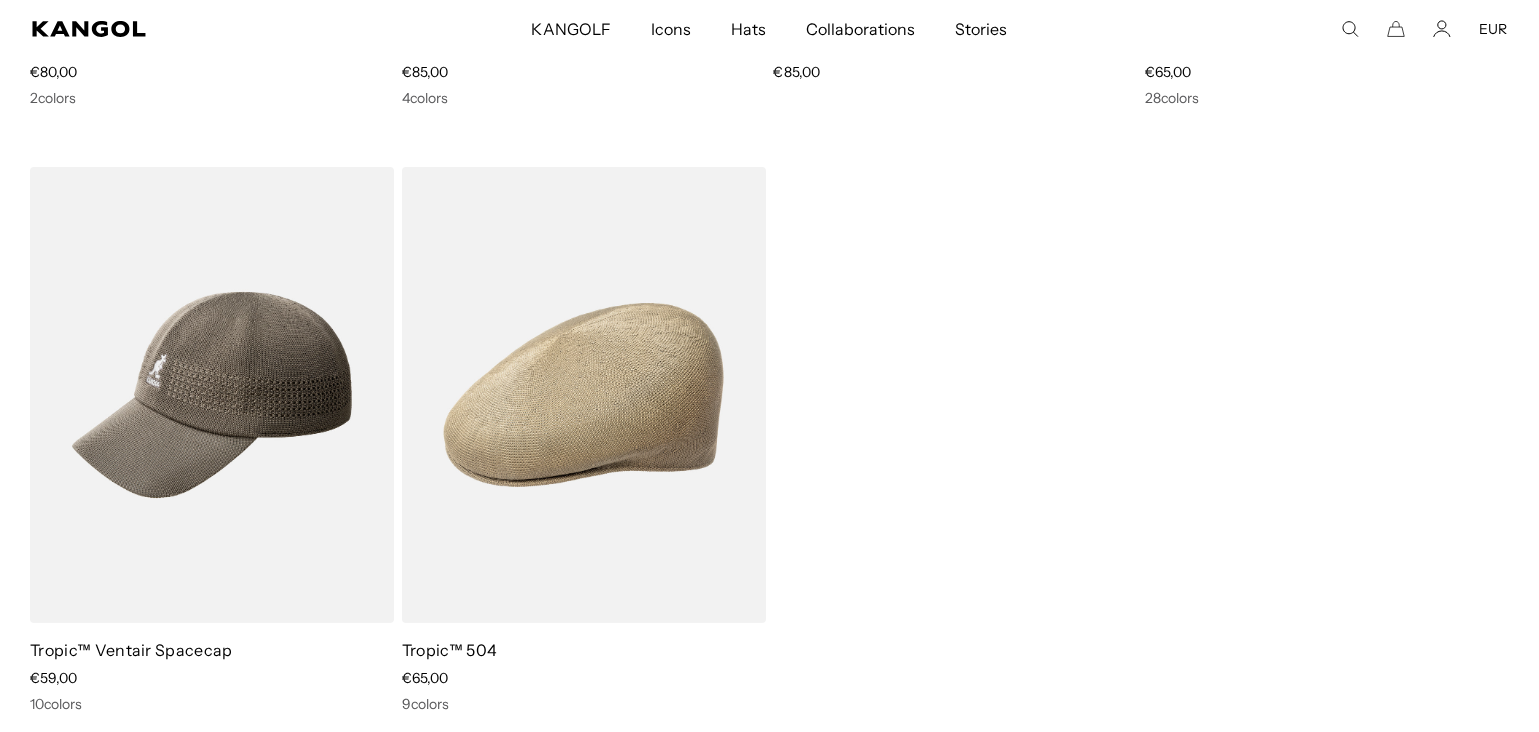 scroll, scrollTop: 4400, scrollLeft: 0, axis: vertical 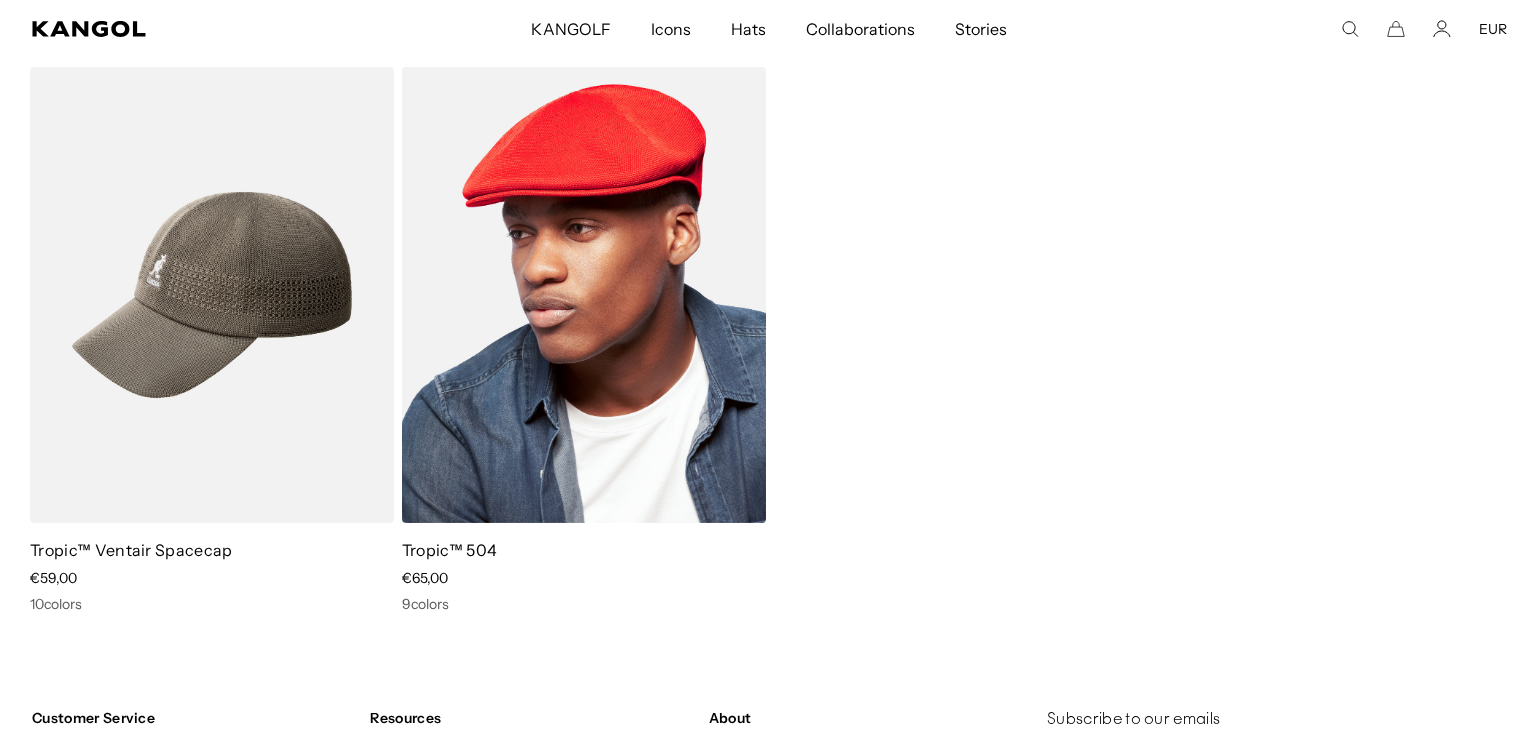 click at bounding box center [584, 295] 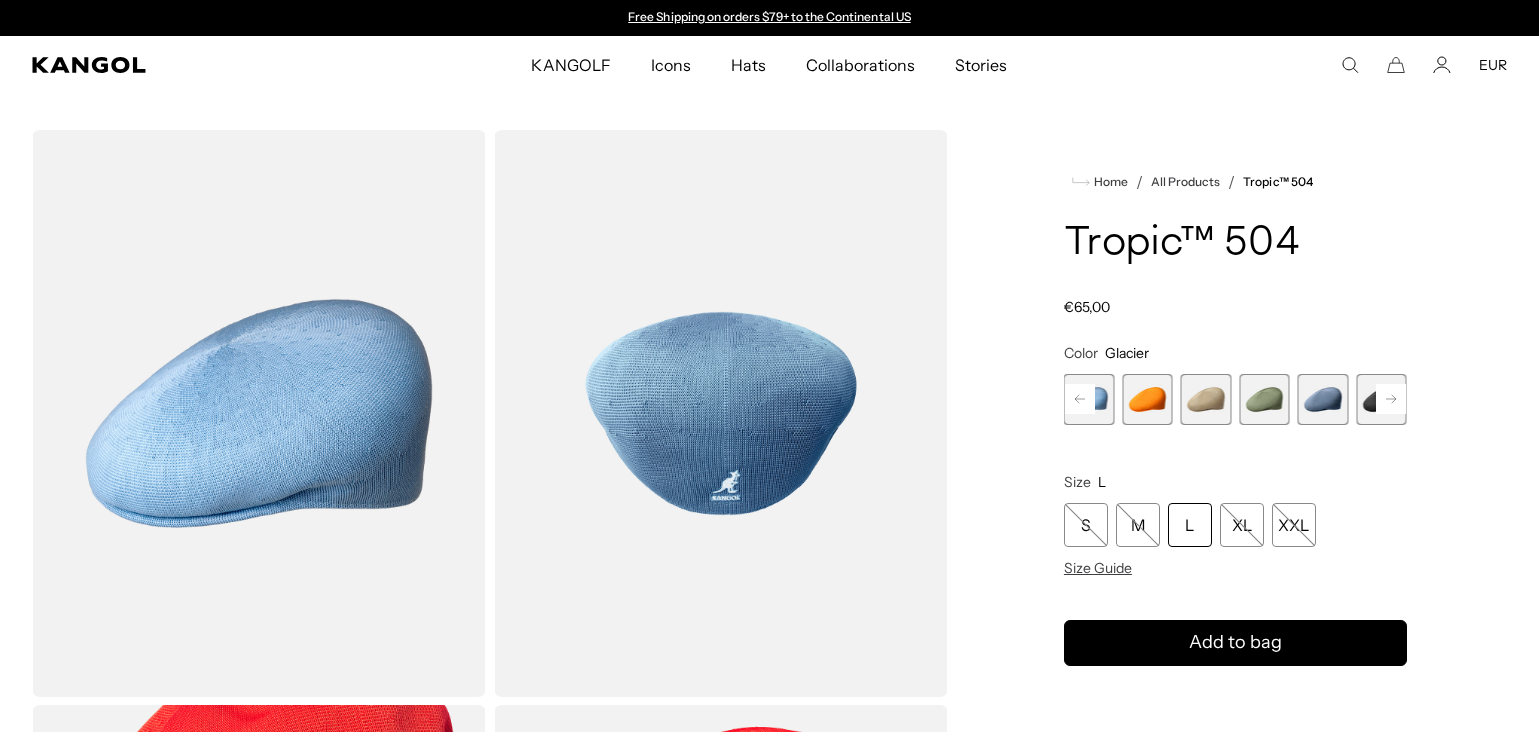 scroll, scrollTop: 0, scrollLeft: 0, axis: both 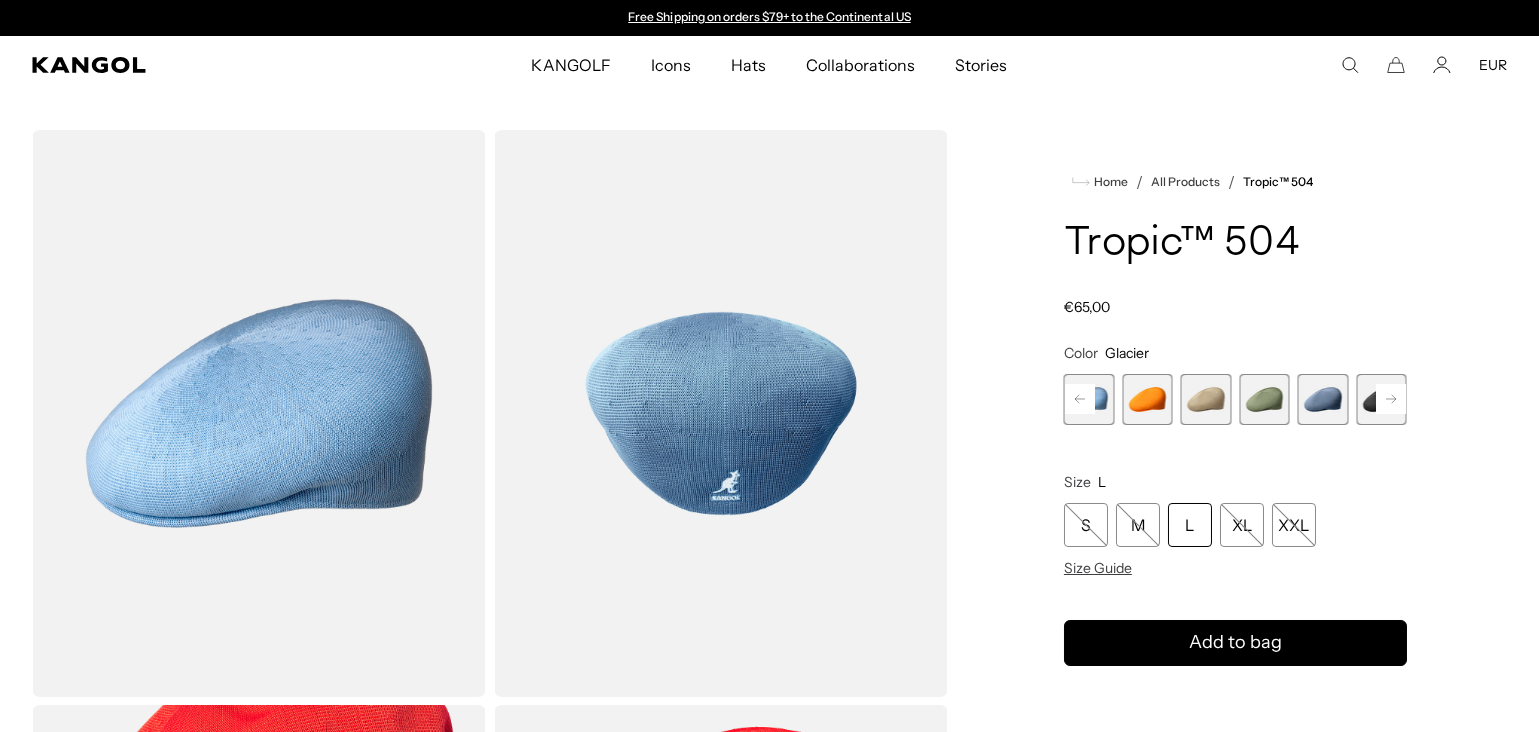 click 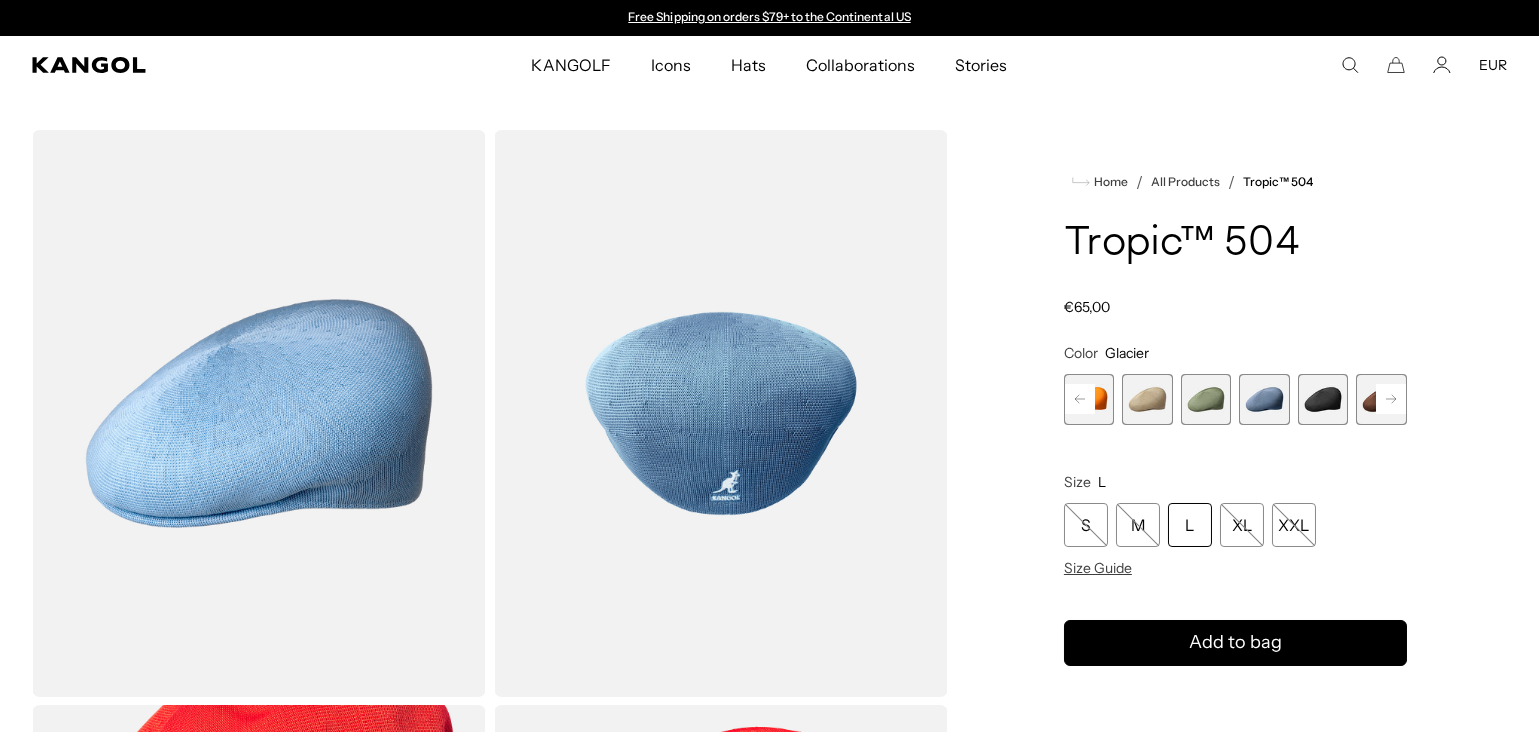 click at bounding box center [1323, 399] 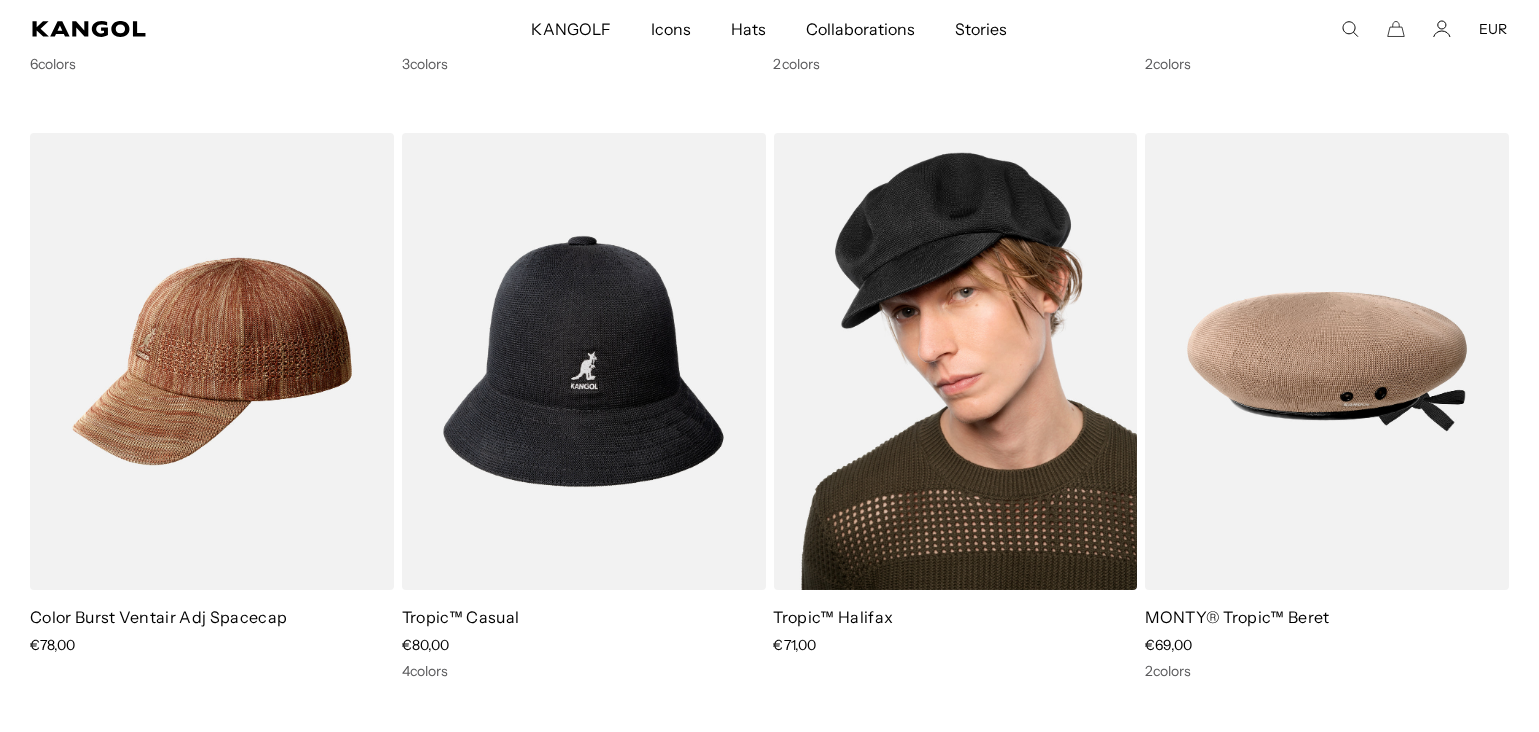 scroll, scrollTop: 1200, scrollLeft: 0, axis: vertical 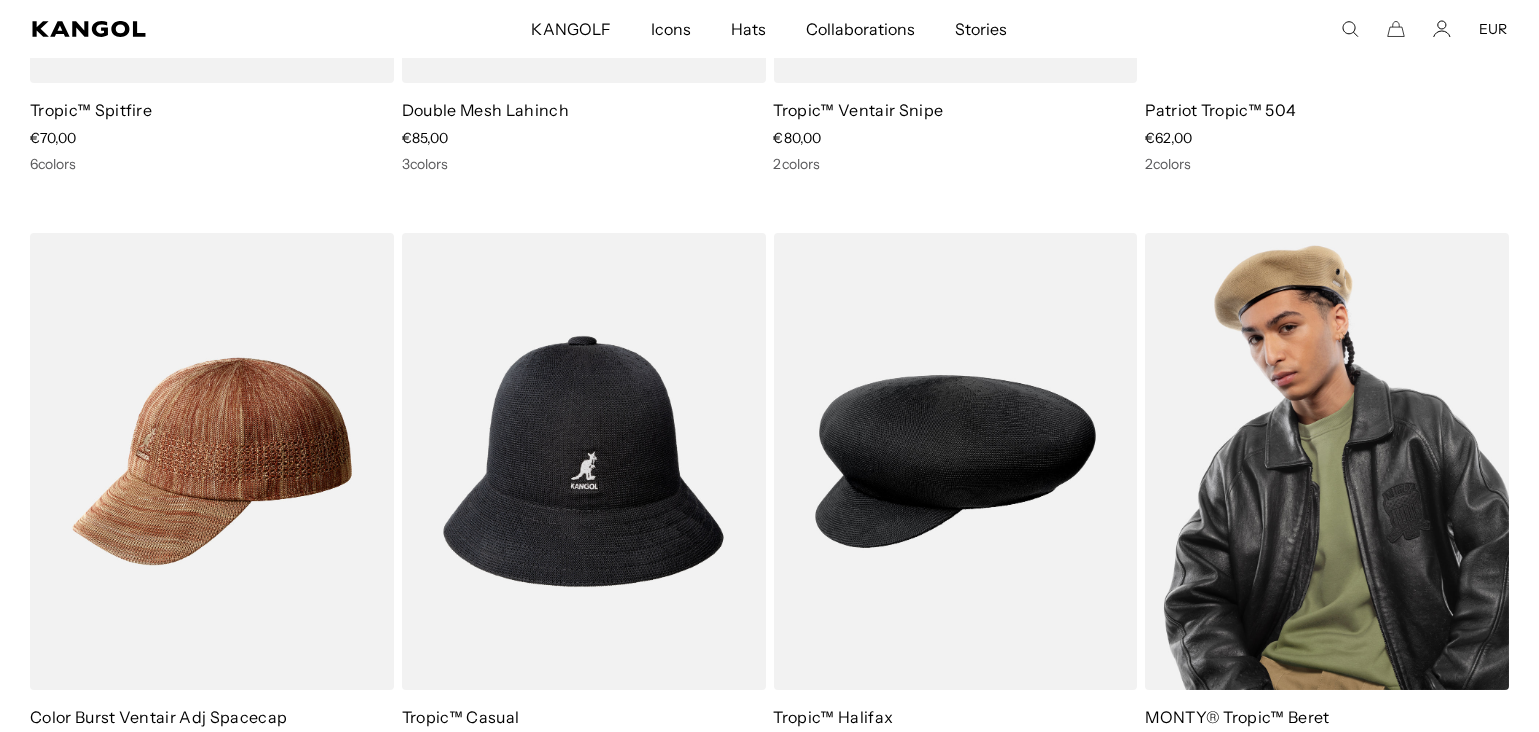 click at bounding box center [1327, 461] 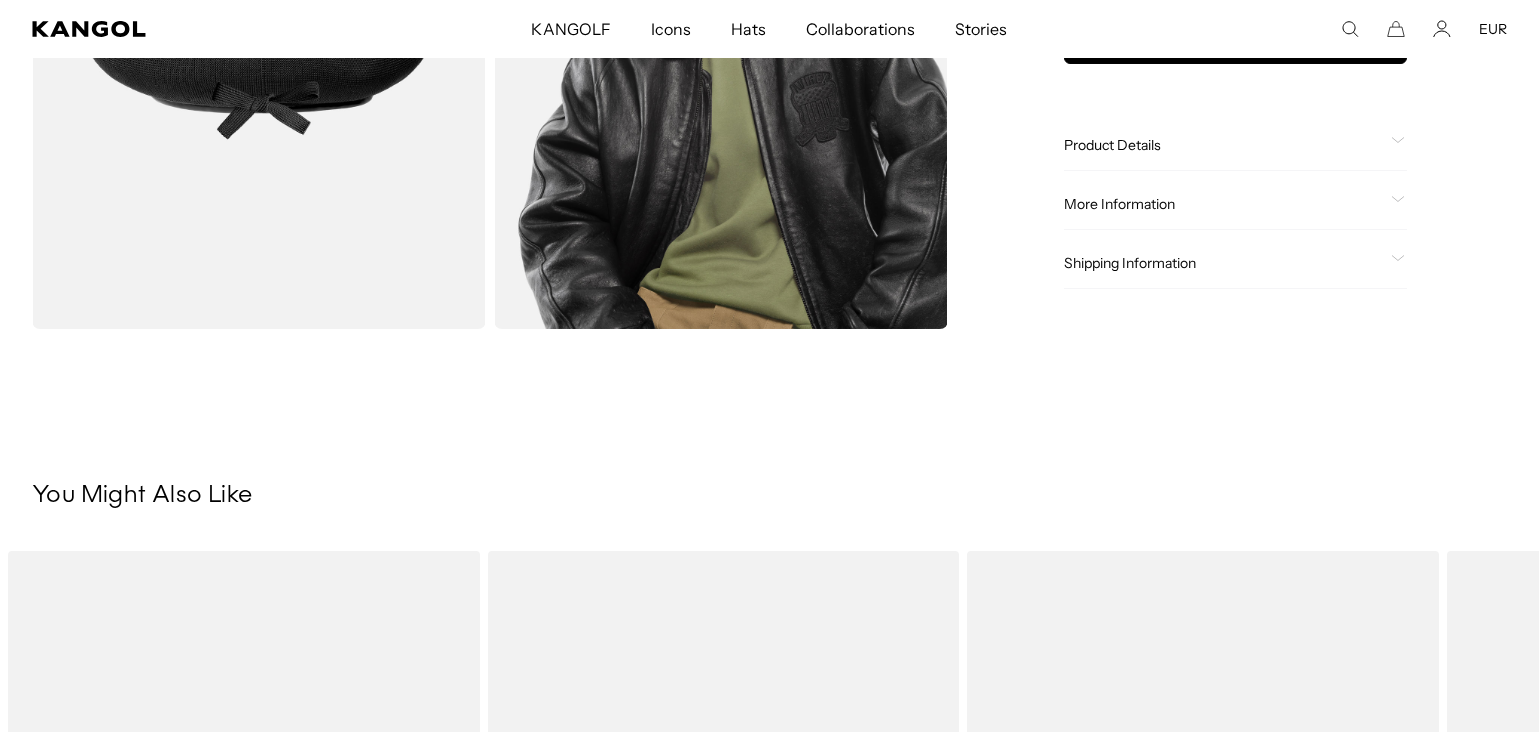 scroll, scrollTop: 644, scrollLeft: 0, axis: vertical 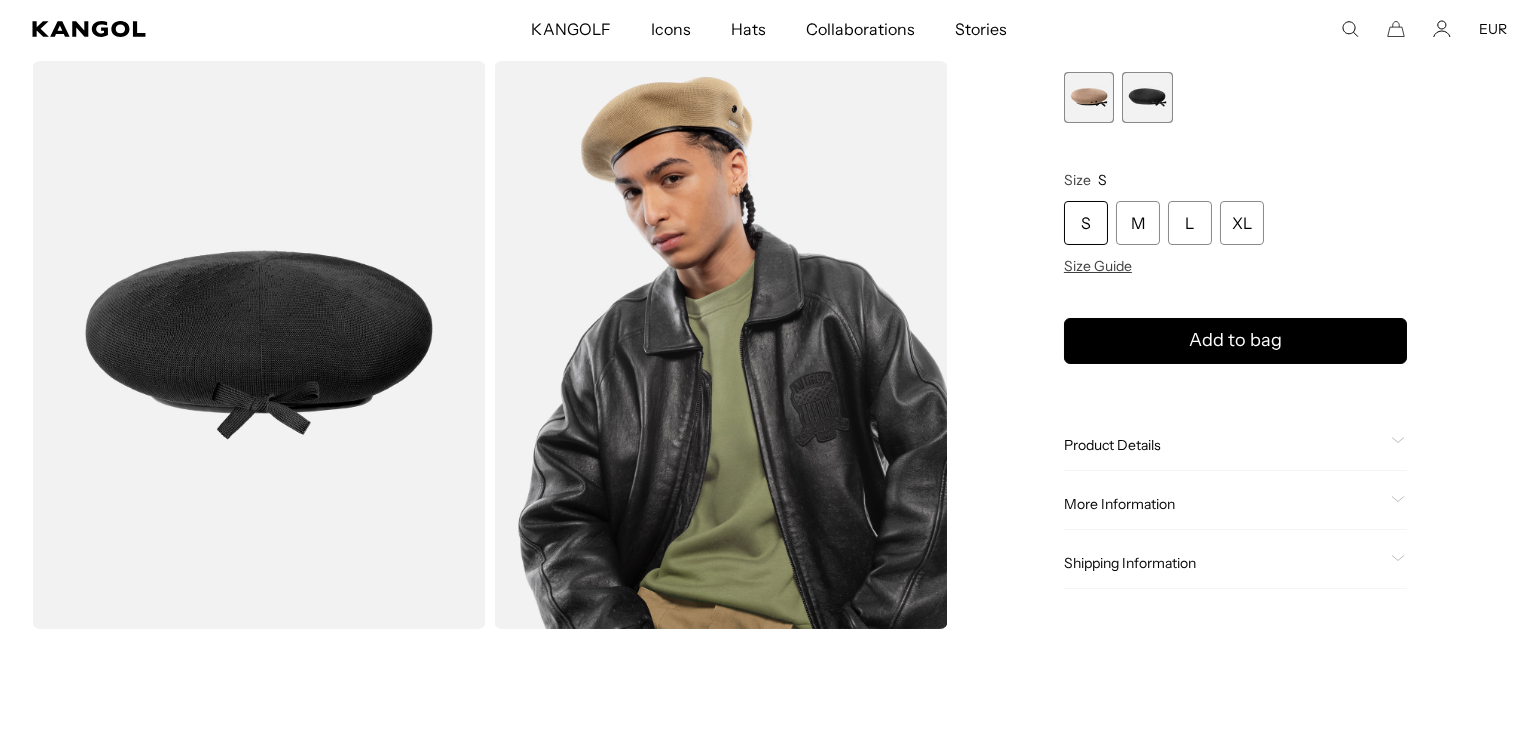 click 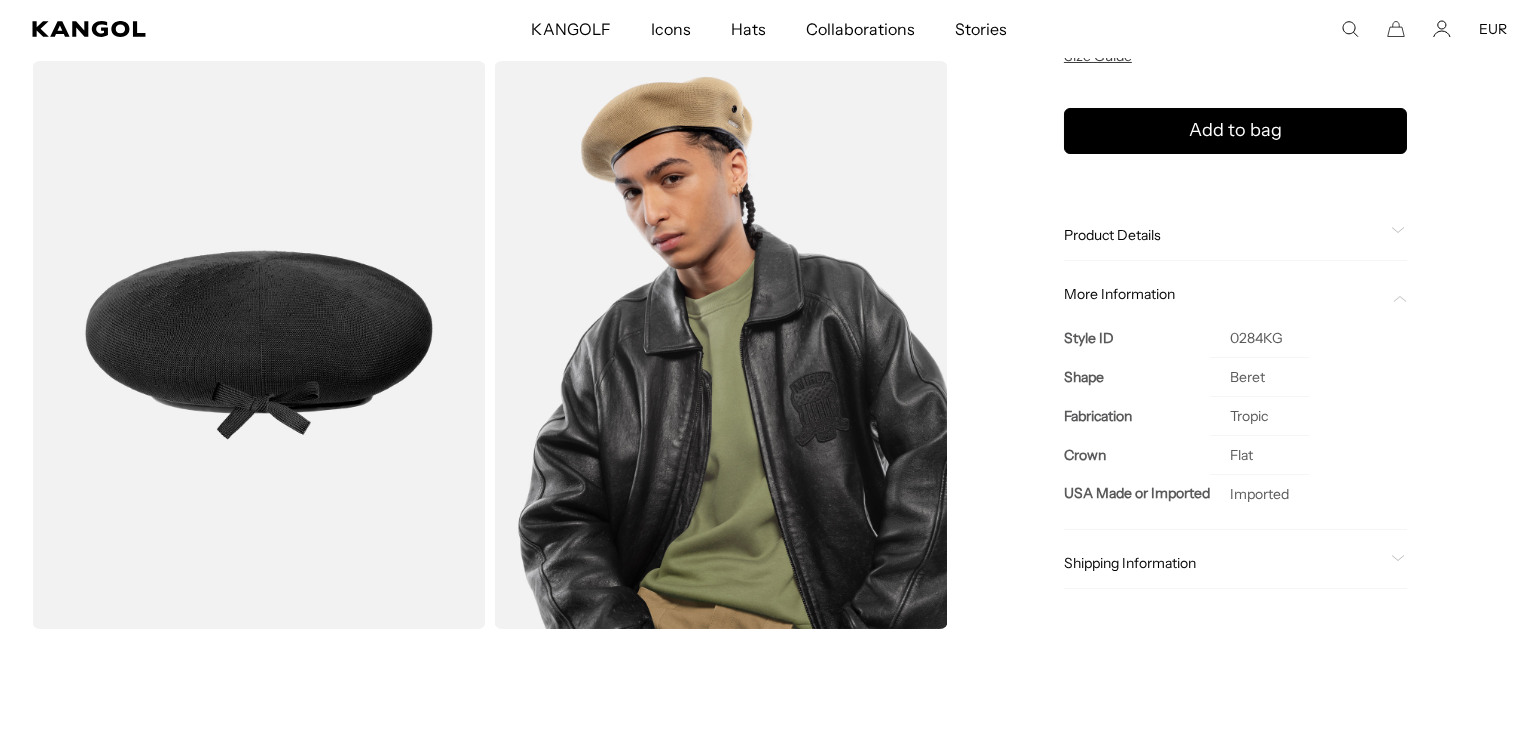 scroll, scrollTop: 0, scrollLeft: 0, axis: both 